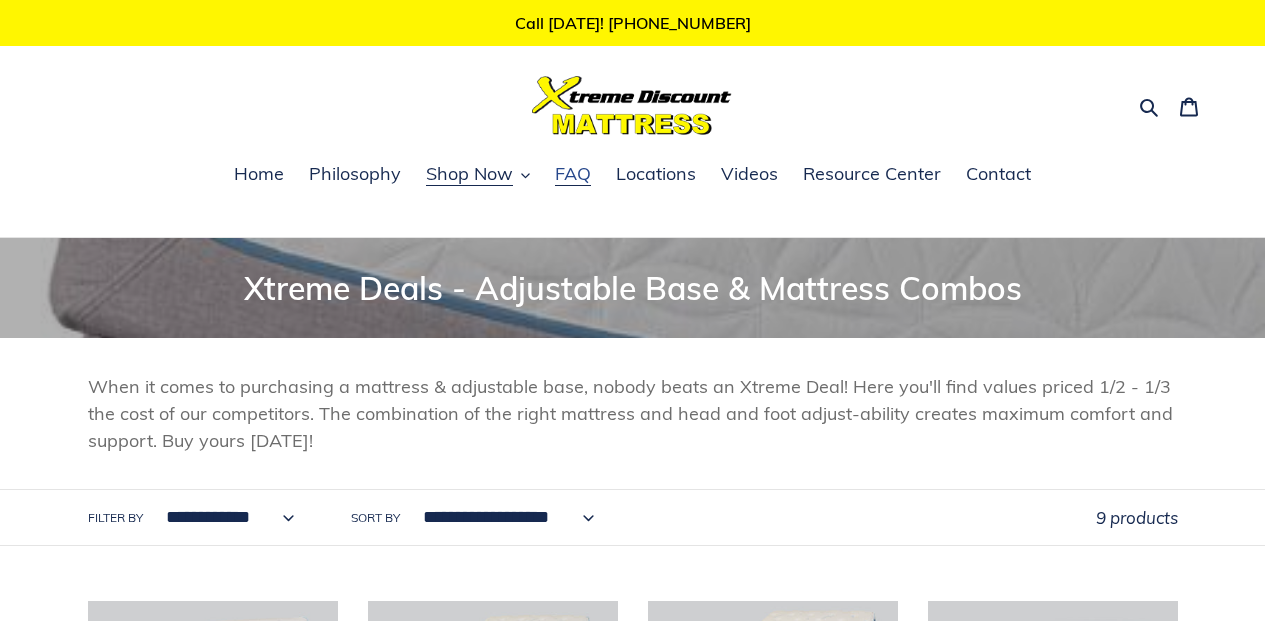 scroll, scrollTop: 0, scrollLeft: 0, axis: both 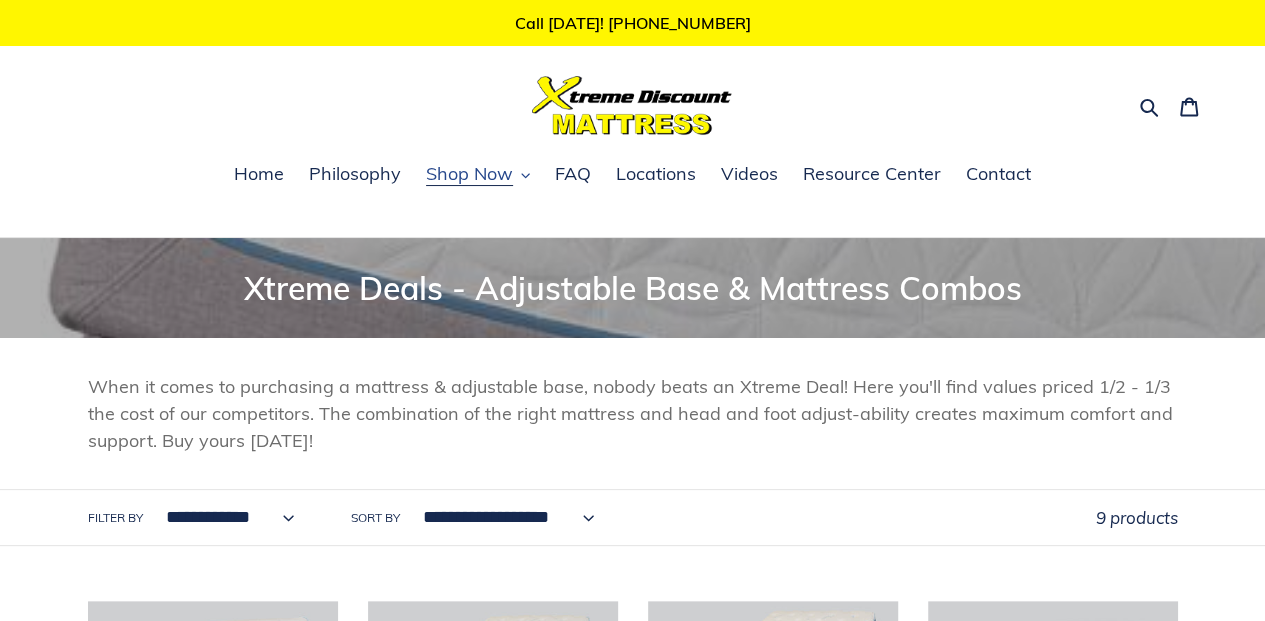 click on "Shop Now" at bounding box center [469, 174] 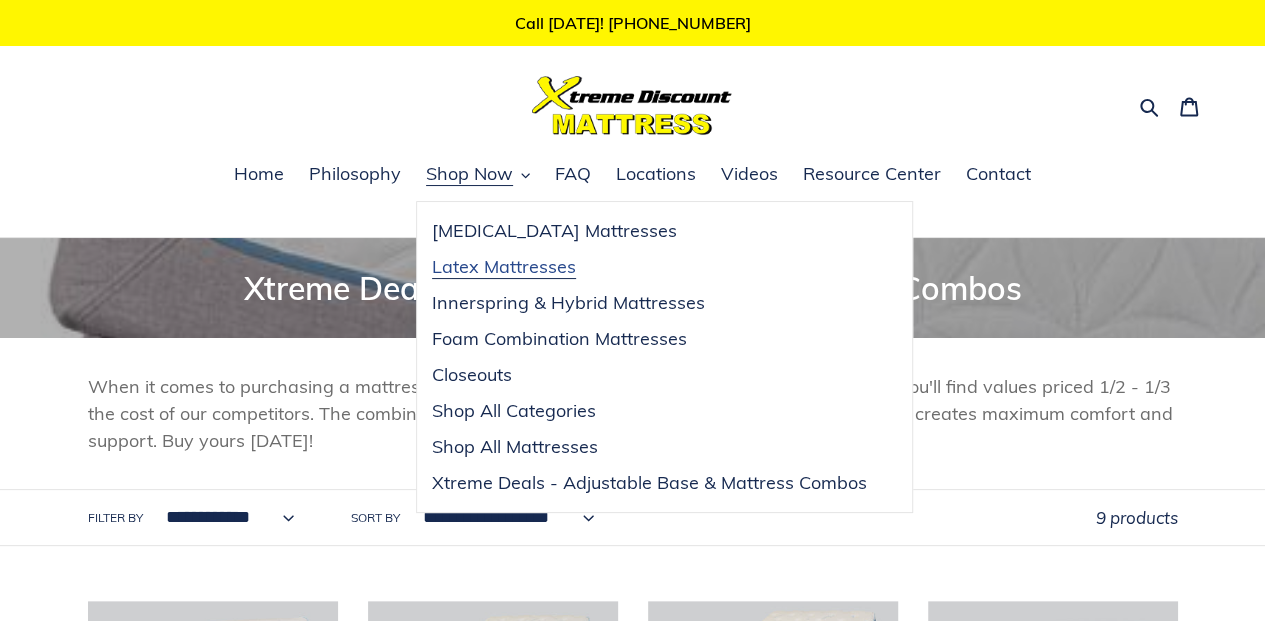 click on "Latex Mattresses" at bounding box center [504, 267] 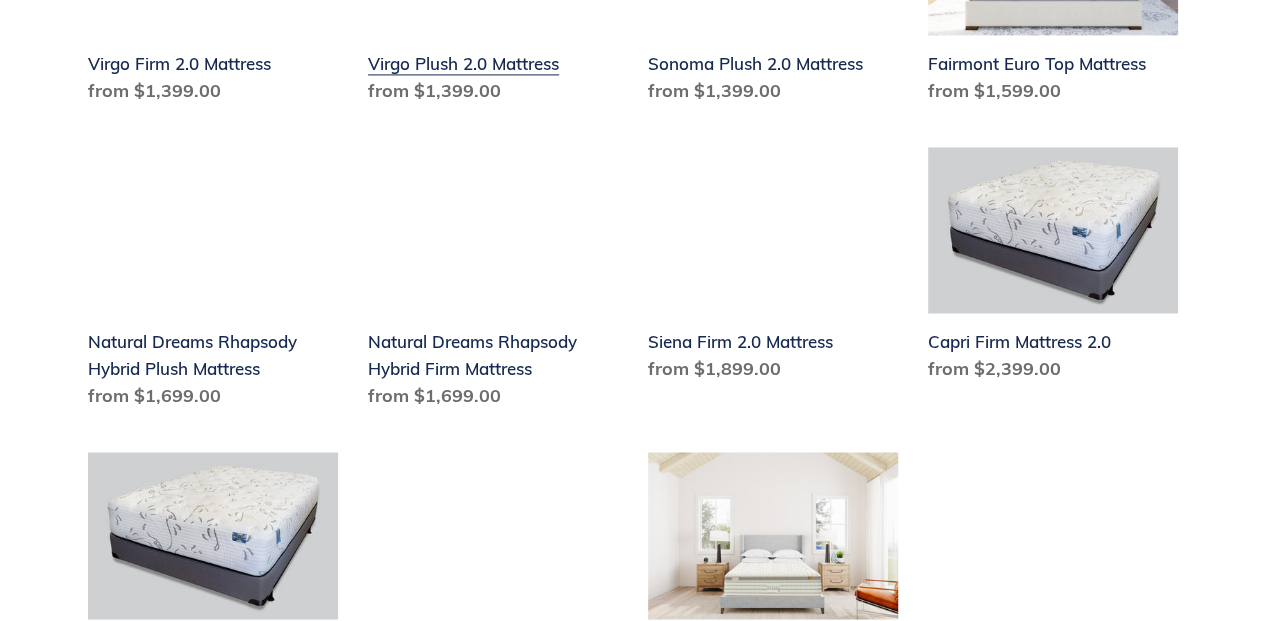 scroll, scrollTop: 1266, scrollLeft: 0, axis: vertical 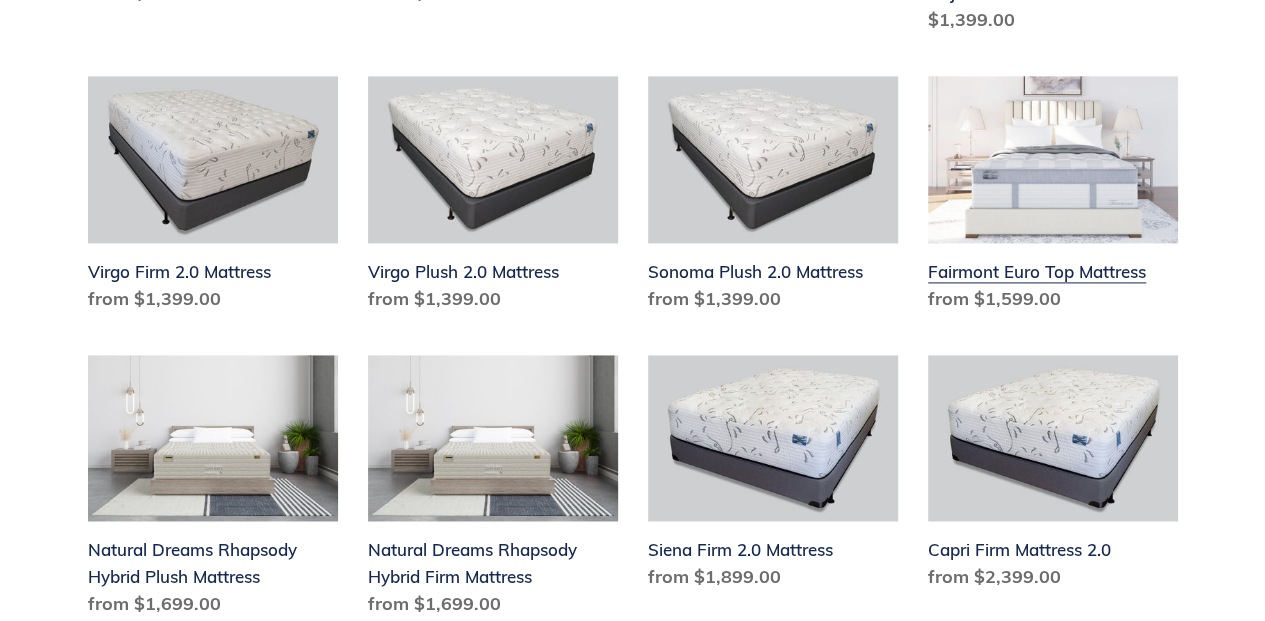 click on "Fairmont Euro Top Mattress" at bounding box center (1053, 198) 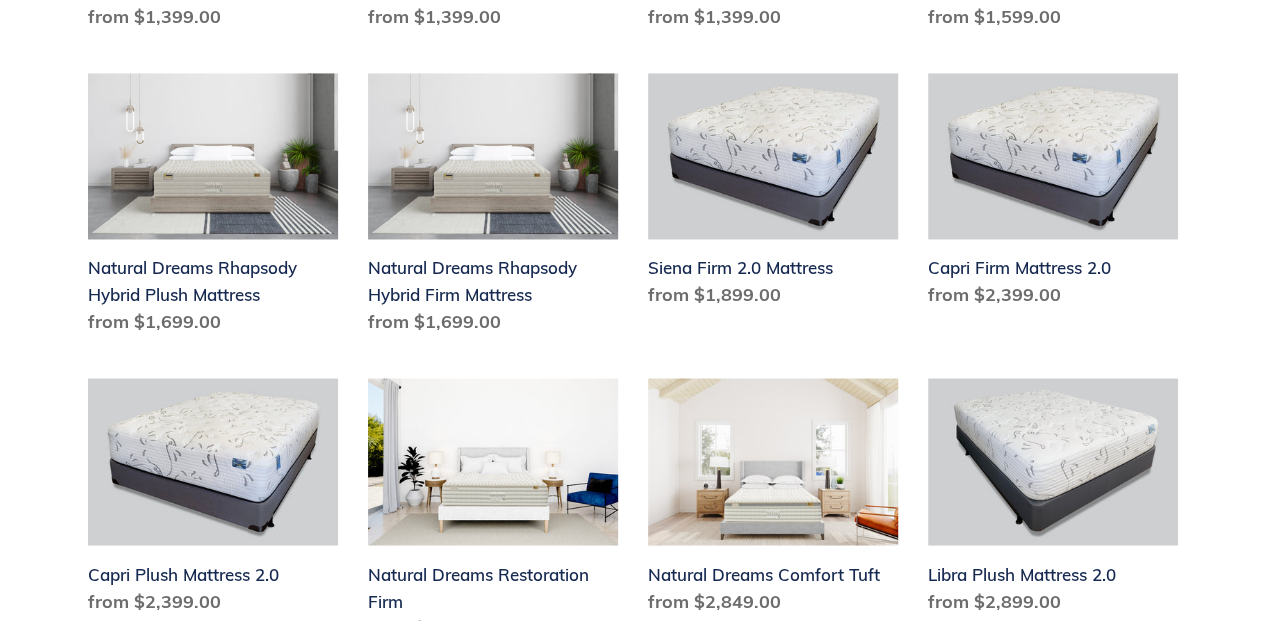 scroll, scrollTop: 1400, scrollLeft: 0, axis: vertical 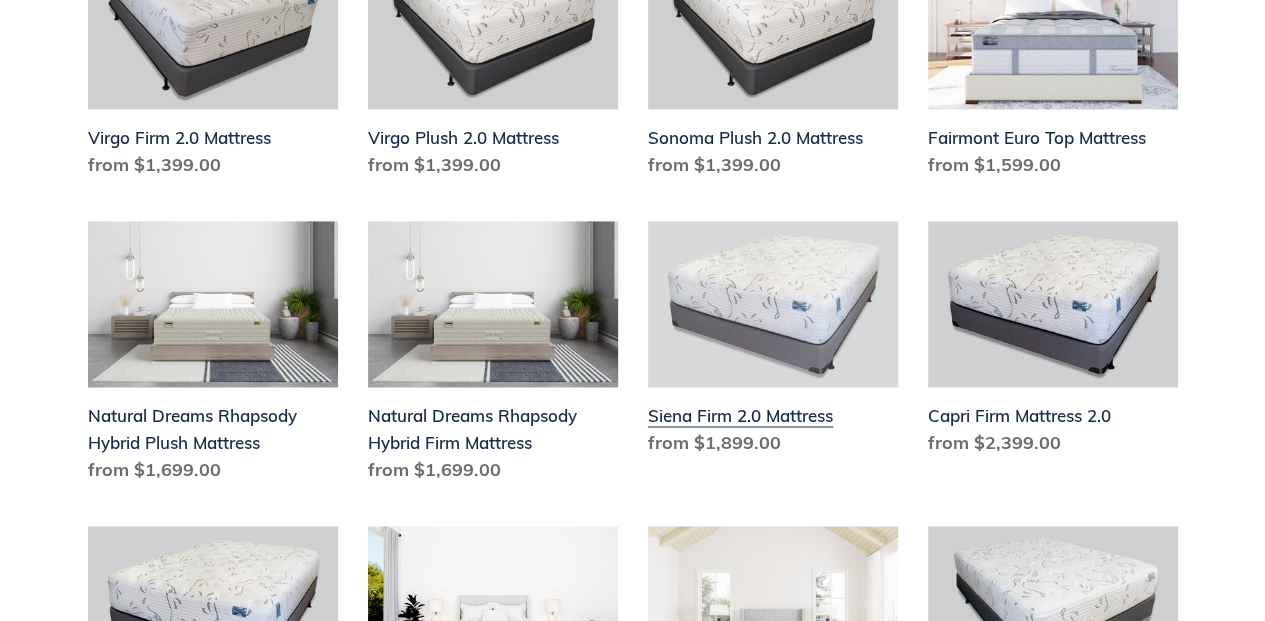 click on "Siena Firm 2.0 Mattress" at bounding box center (773, 343) 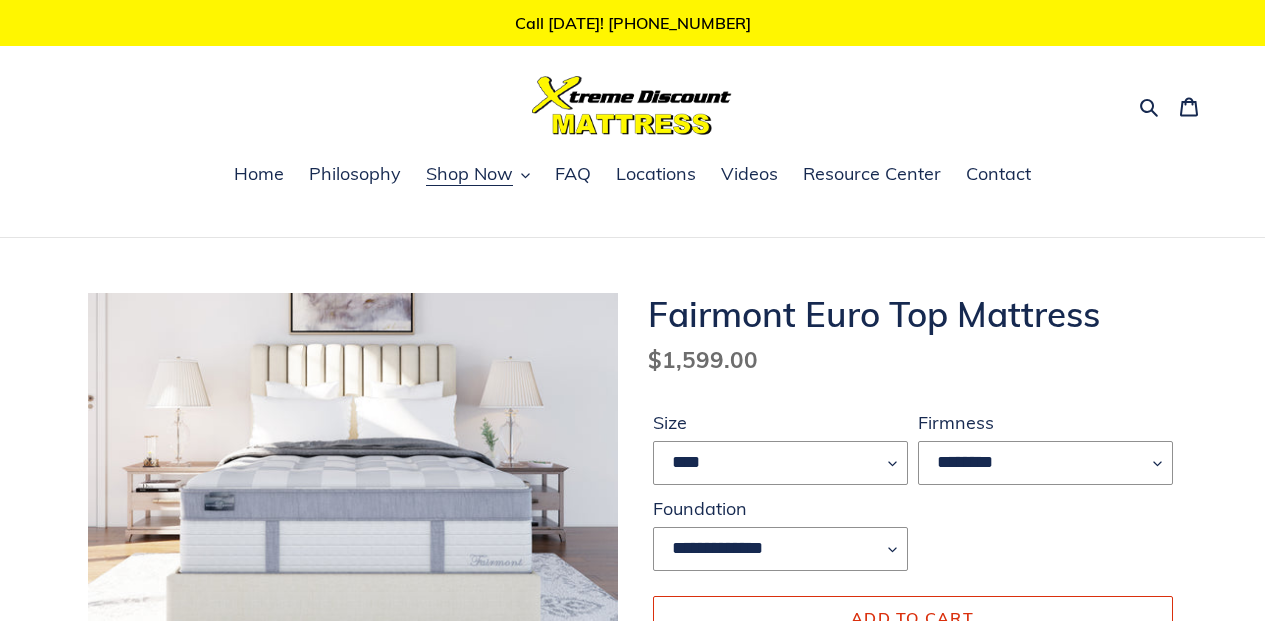 scroll, scrollTop: 0, scrollLeft: 0, axis: both 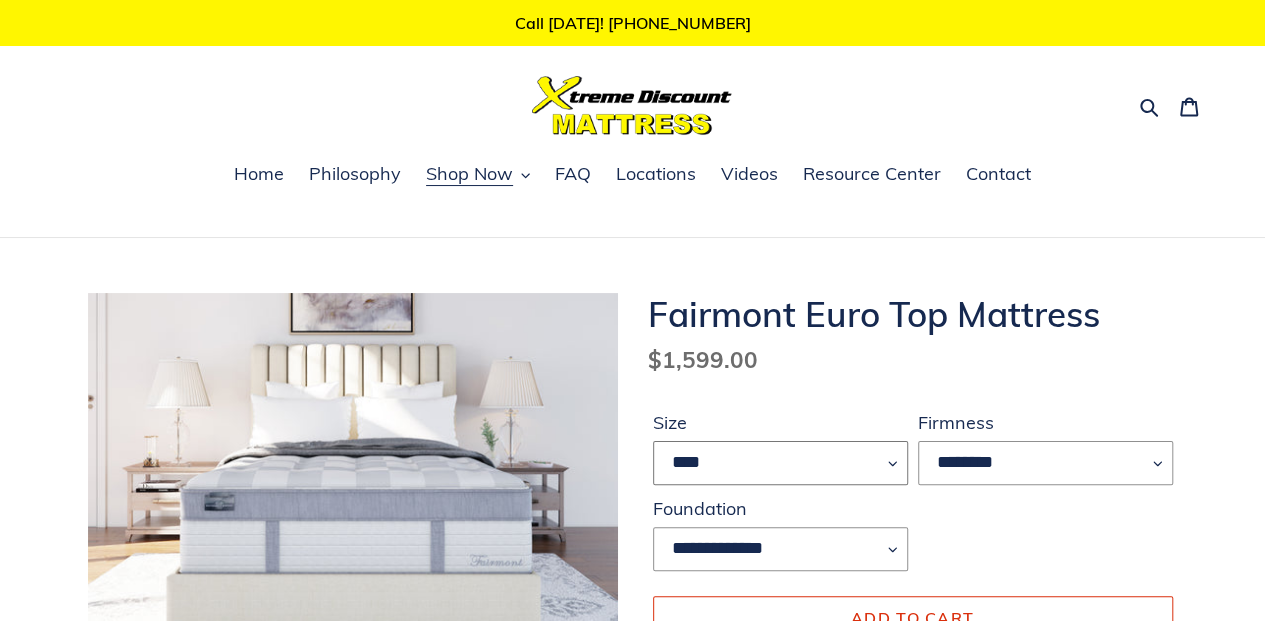 click on "**** **** ***** ****" at bounding box center [780, 463] 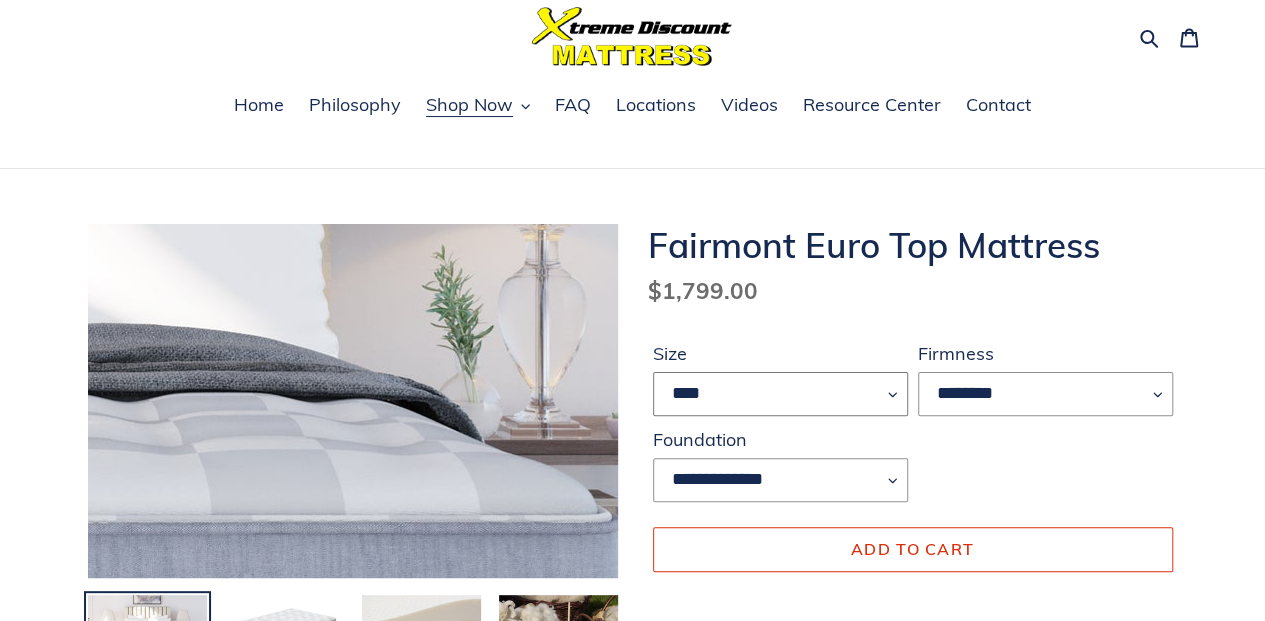 scroll, scrollTop: 200, scrollLeft: 0, axis: vertical 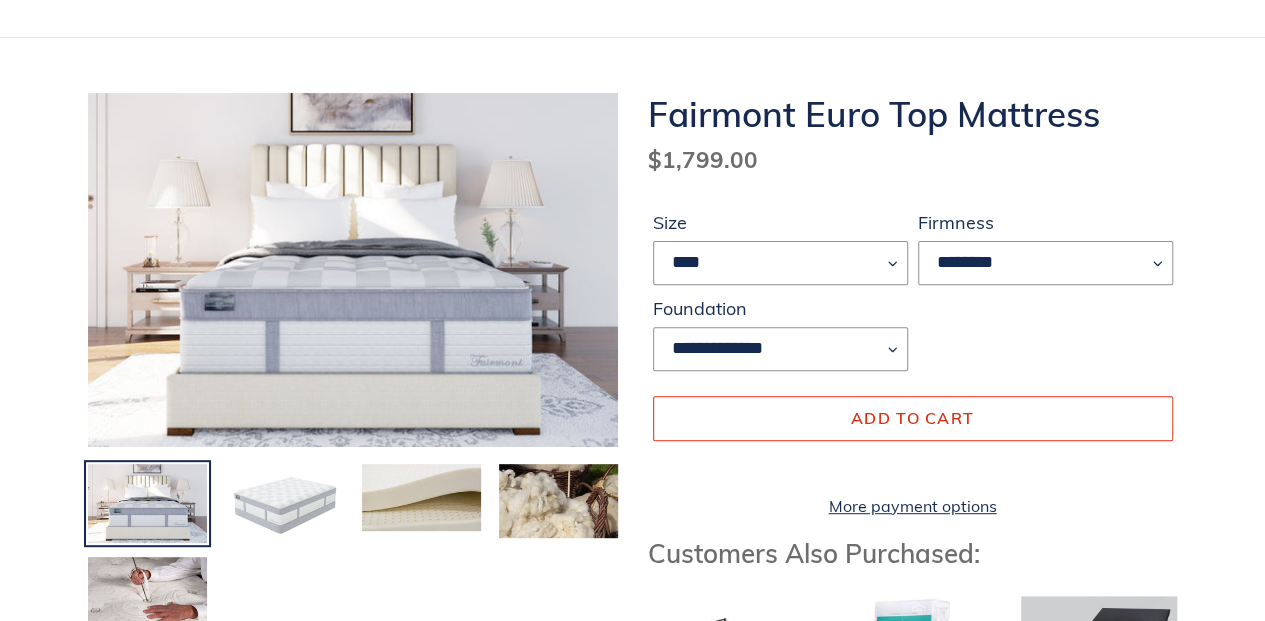 click at bounding box center (284, 504) 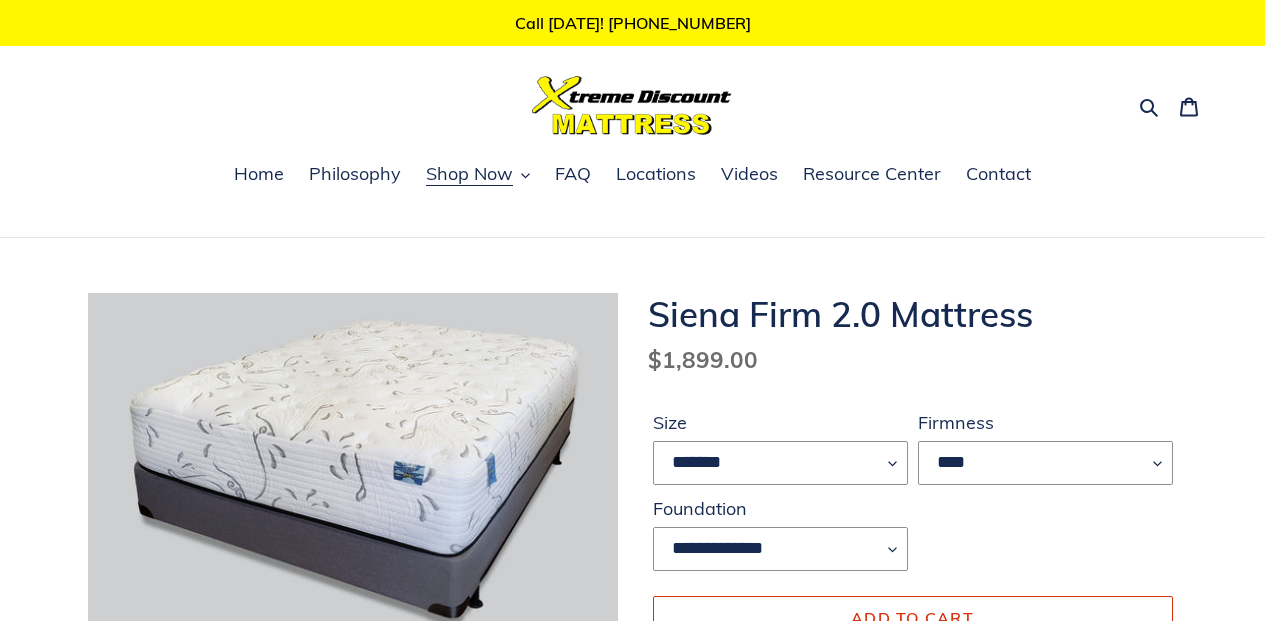 scroll, scrollTop: 0, scrollLeft: 0, axis: both 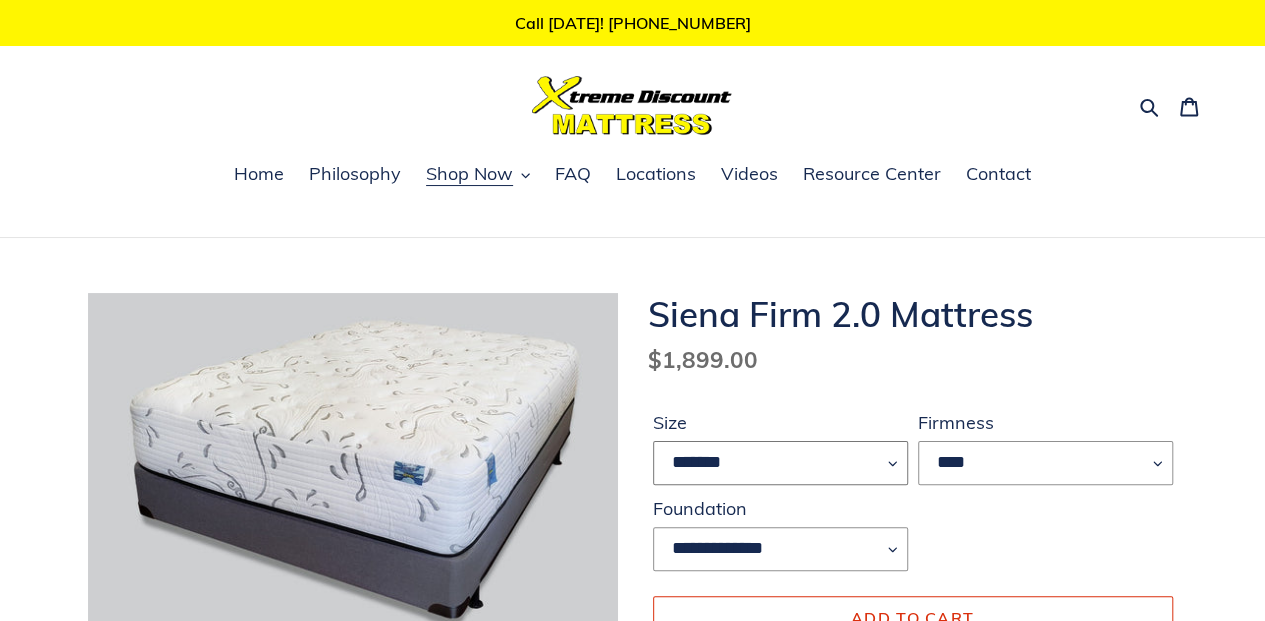 click on "******* **** ***** ****" at bounding box center (780, 463) 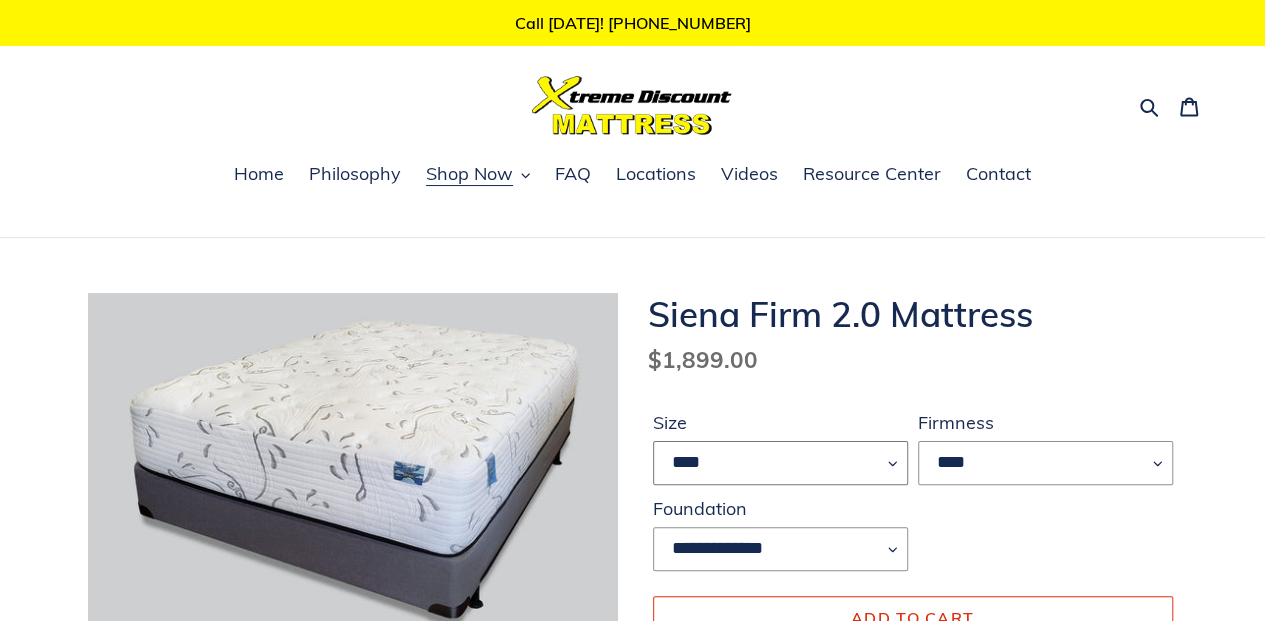 click on "******* **** ***** ****" at bounding box center (780, 463) 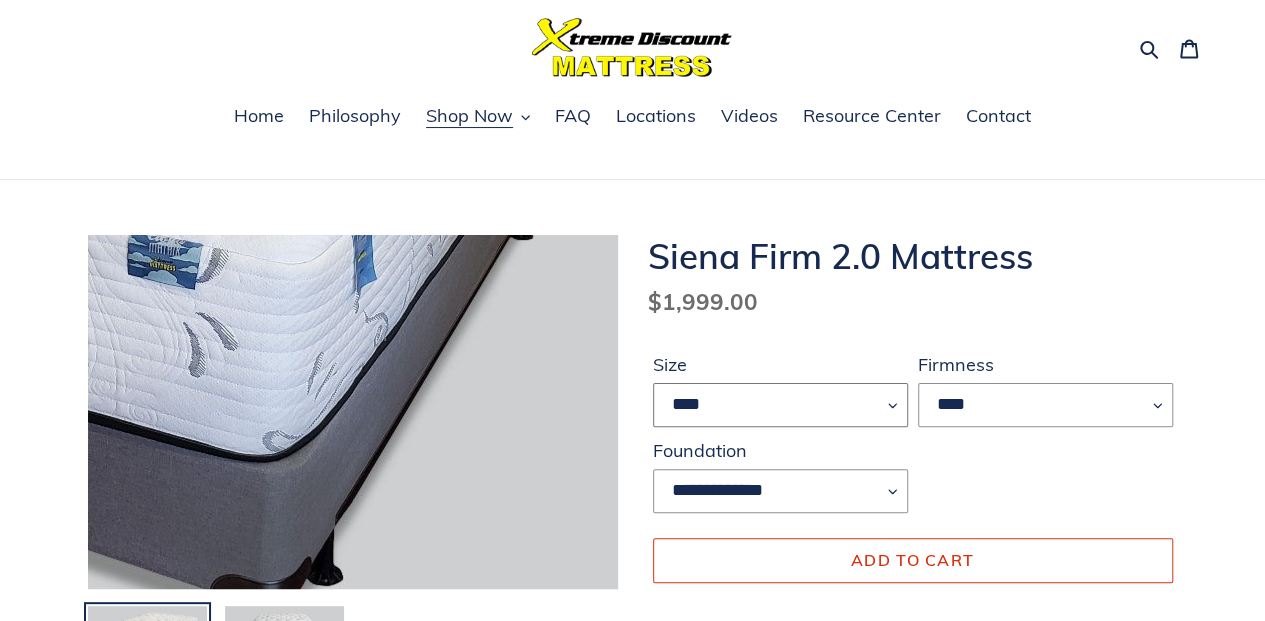 scroll, scrollTop: 0, scrollLeft: 0, axis: both 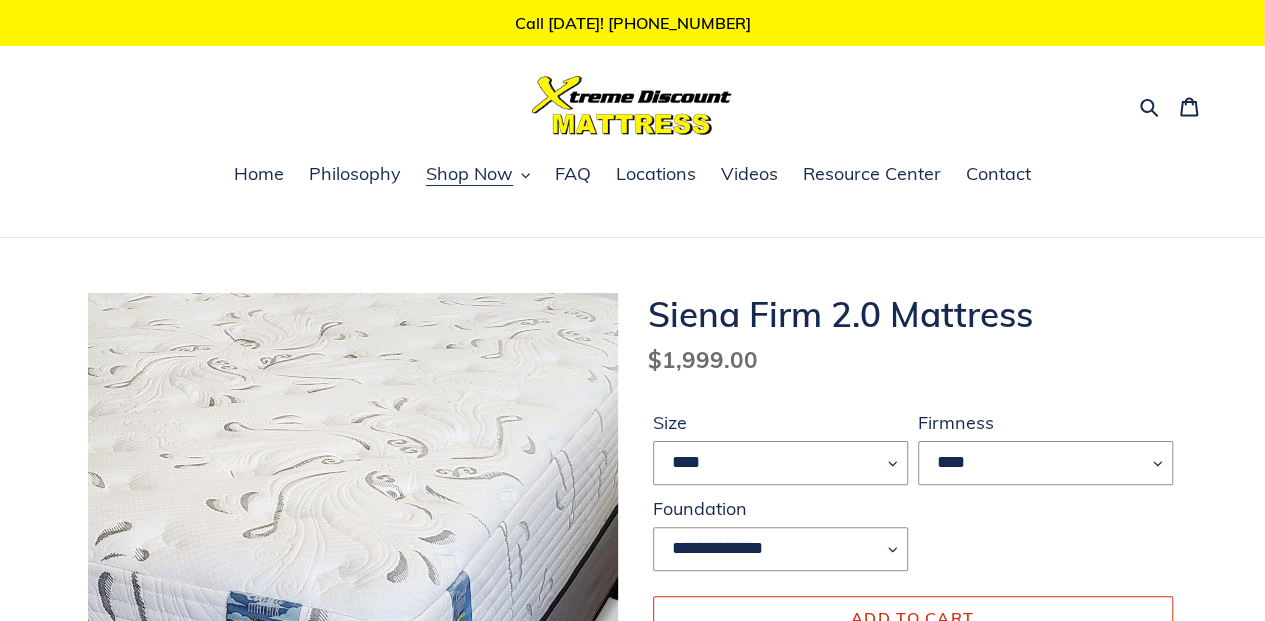 click at bounding box center [128, 612] 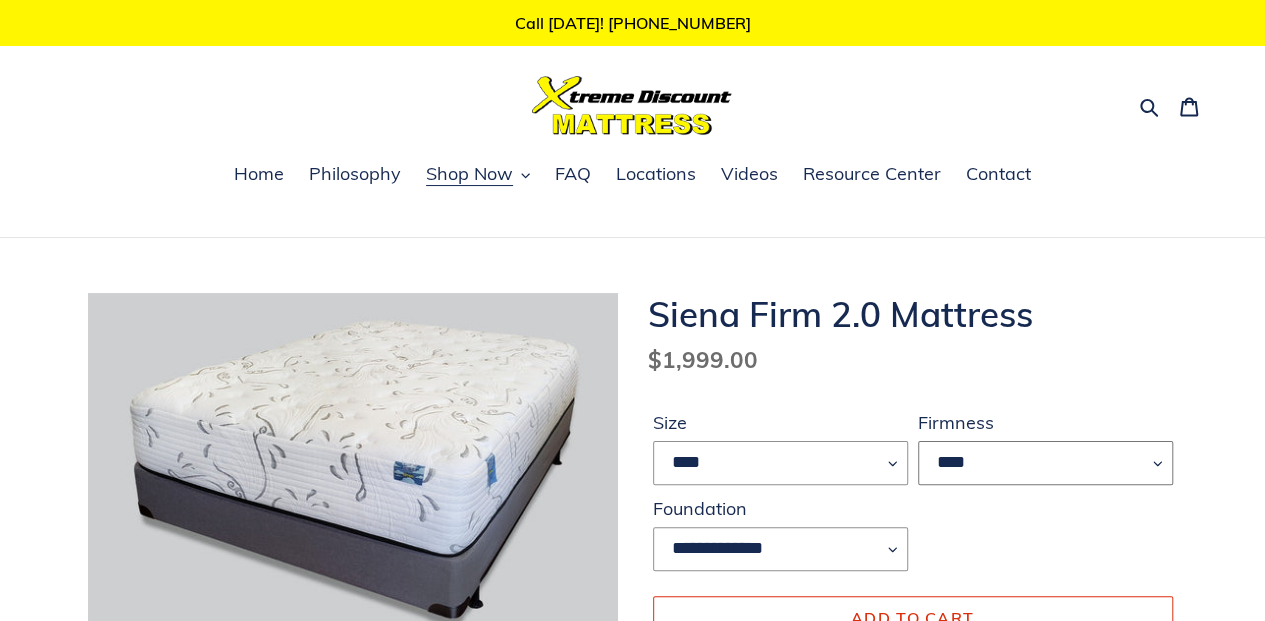 click on "****" at bounding box center [1045, 463] 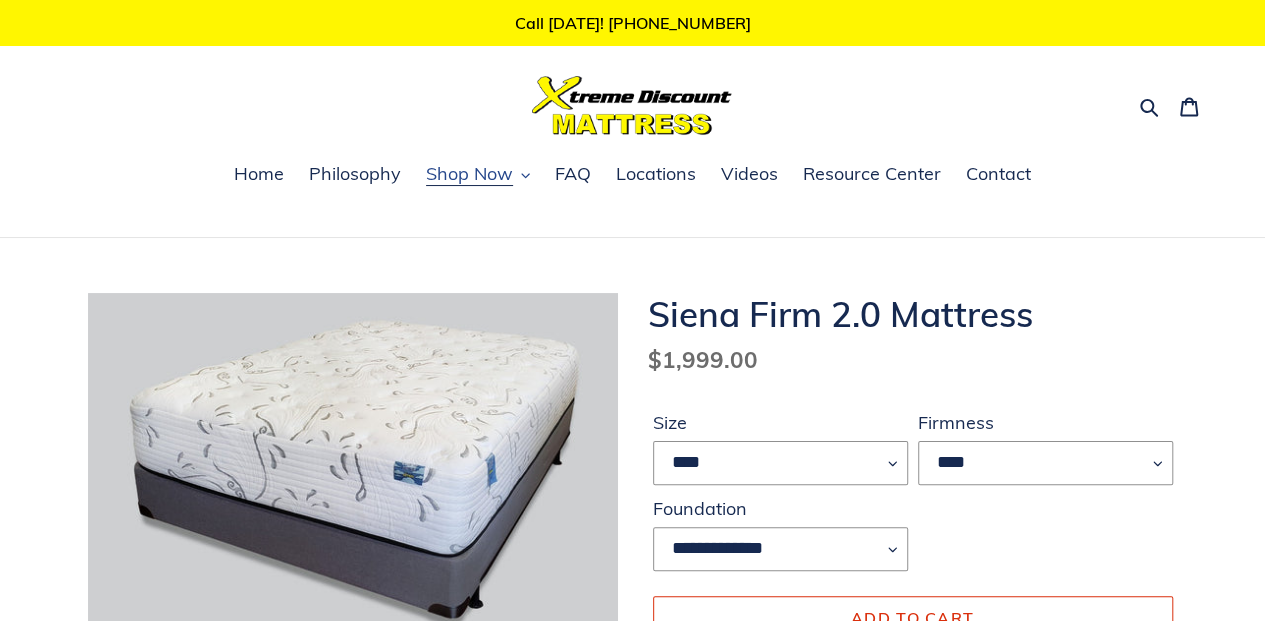click on "Shop Now" at bounding box center [469, 174] 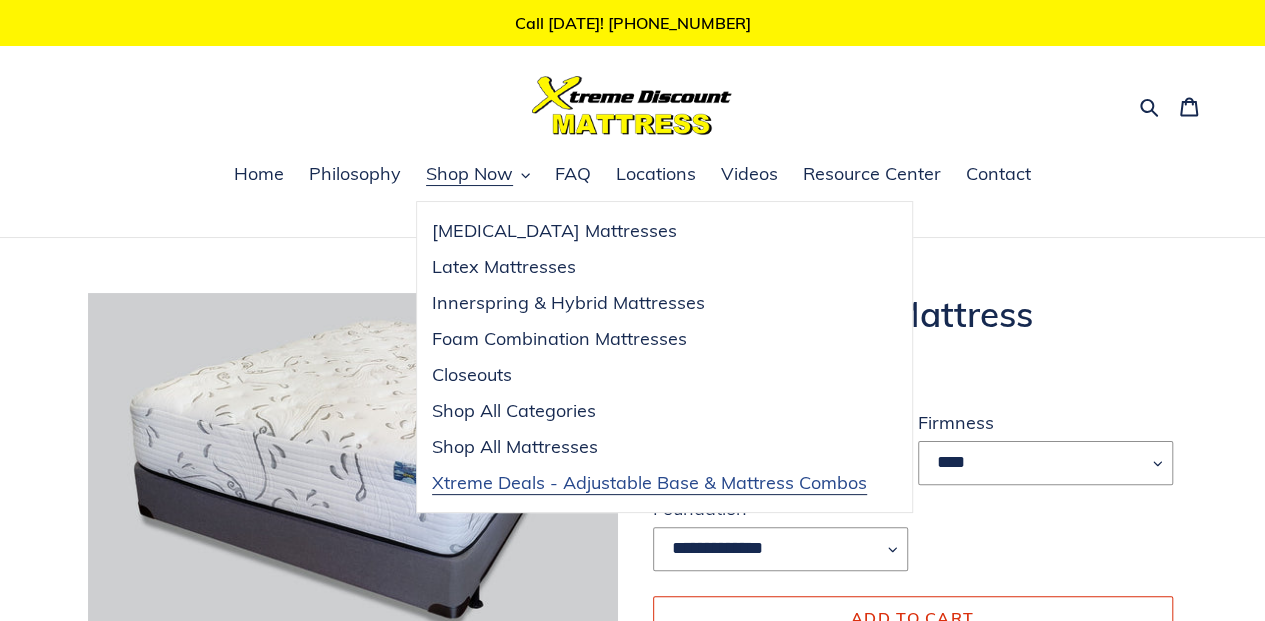 click on "Xtreme Deals - Adjustable Base & Mattress Combos" at bounding box center [649, 483] 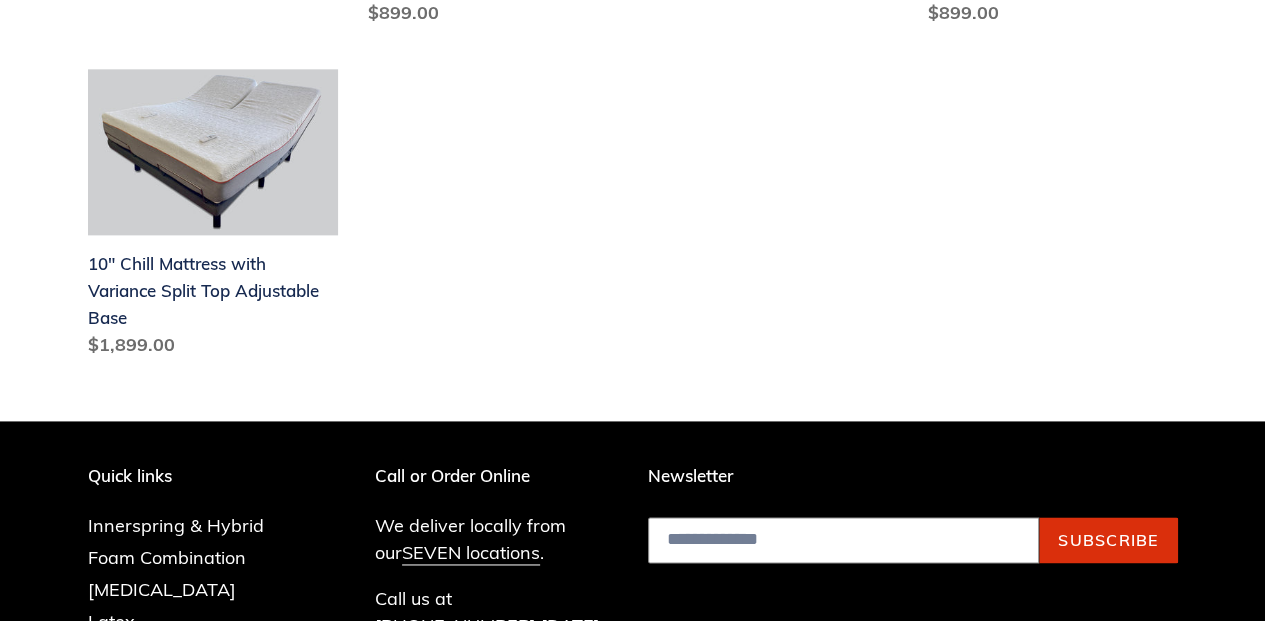 scroll, scrollTop: 1200, scrollLeft: 0, axis: vertical 